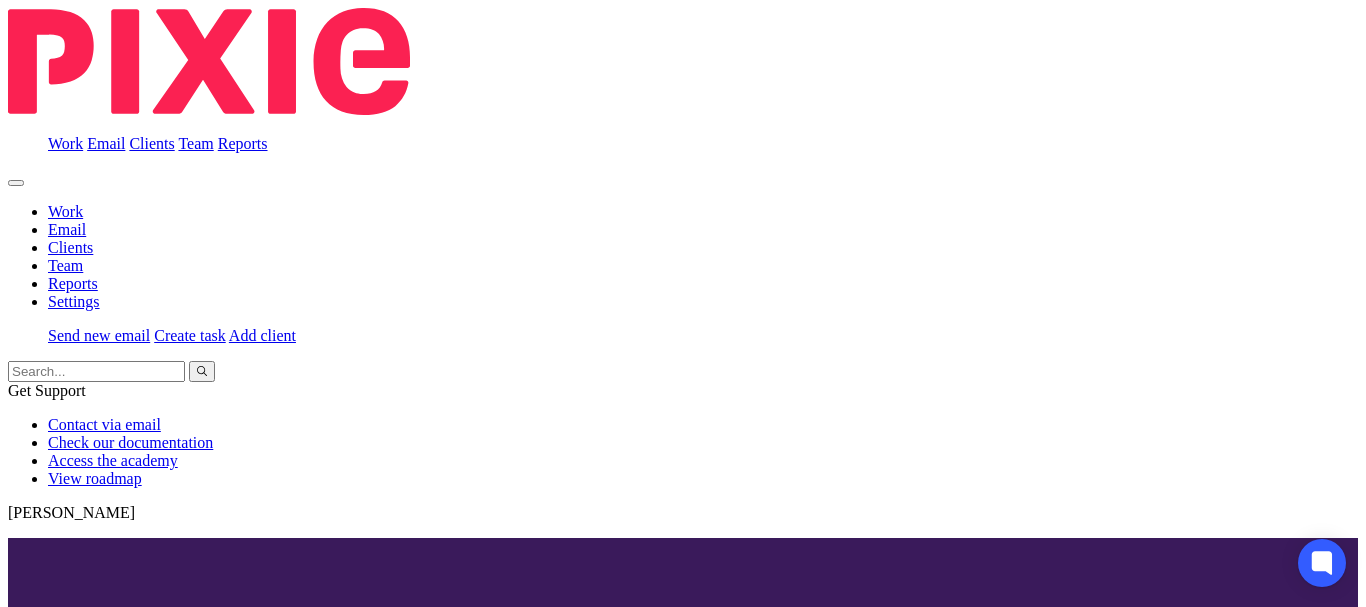 scroll, scrollTop: 0, scrollLeft: 0, axis: both 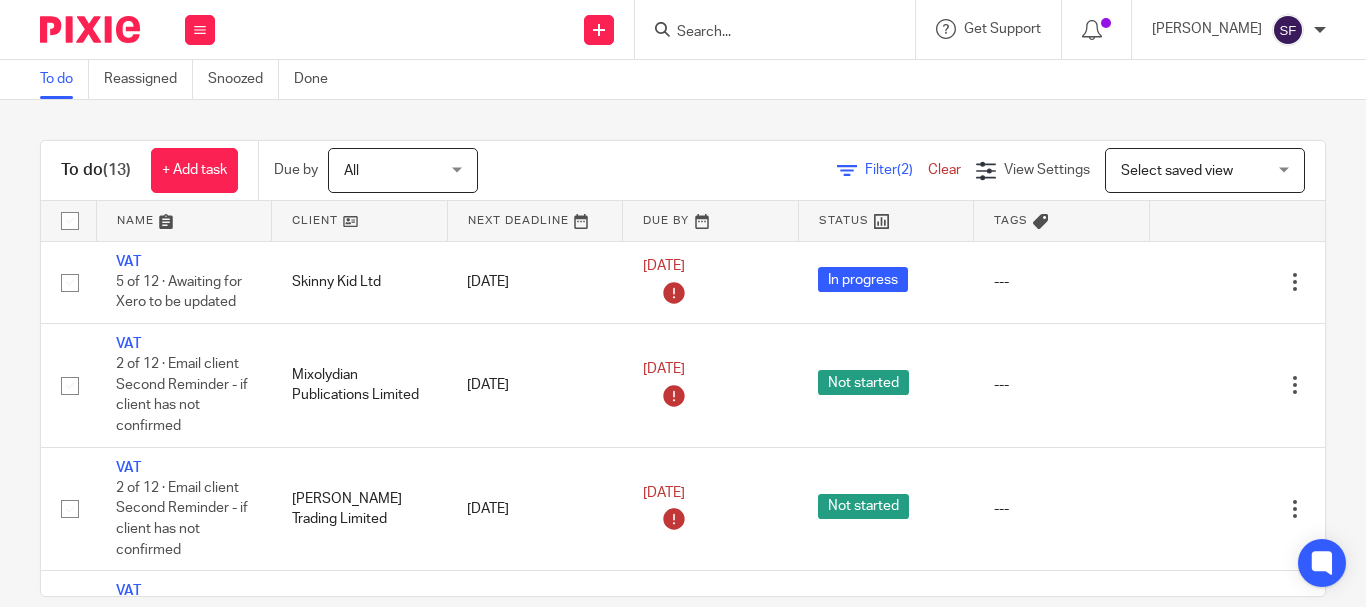 click at bounding box center [765, 33] 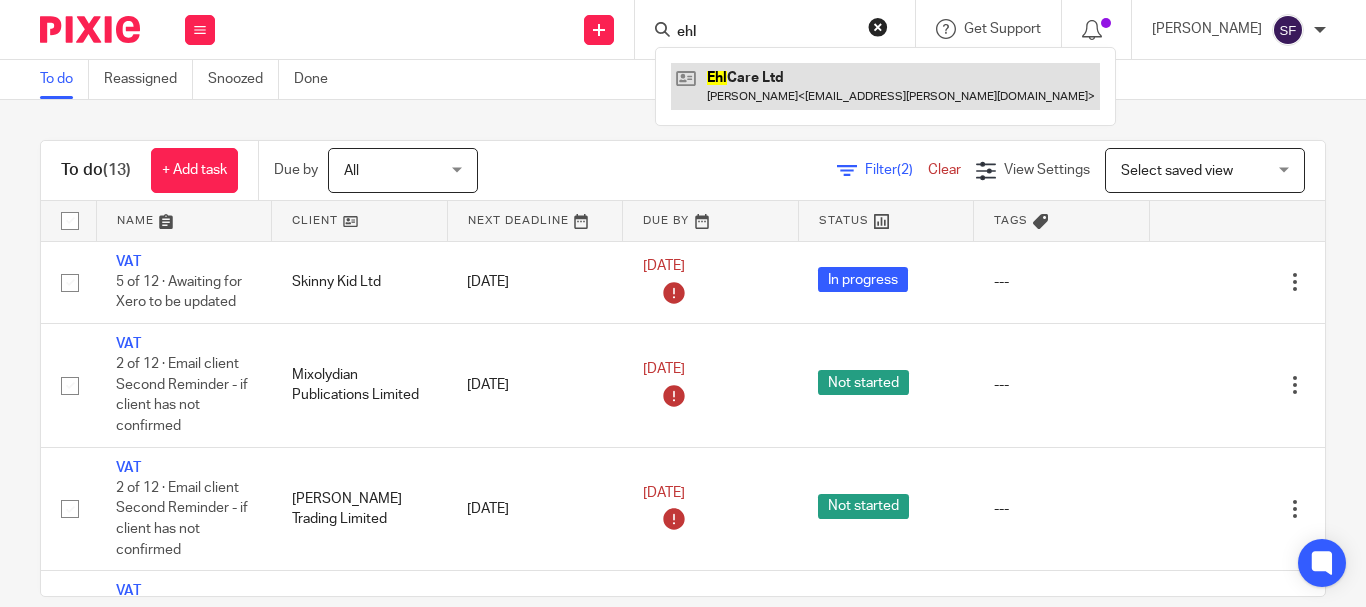 type on "ehl" 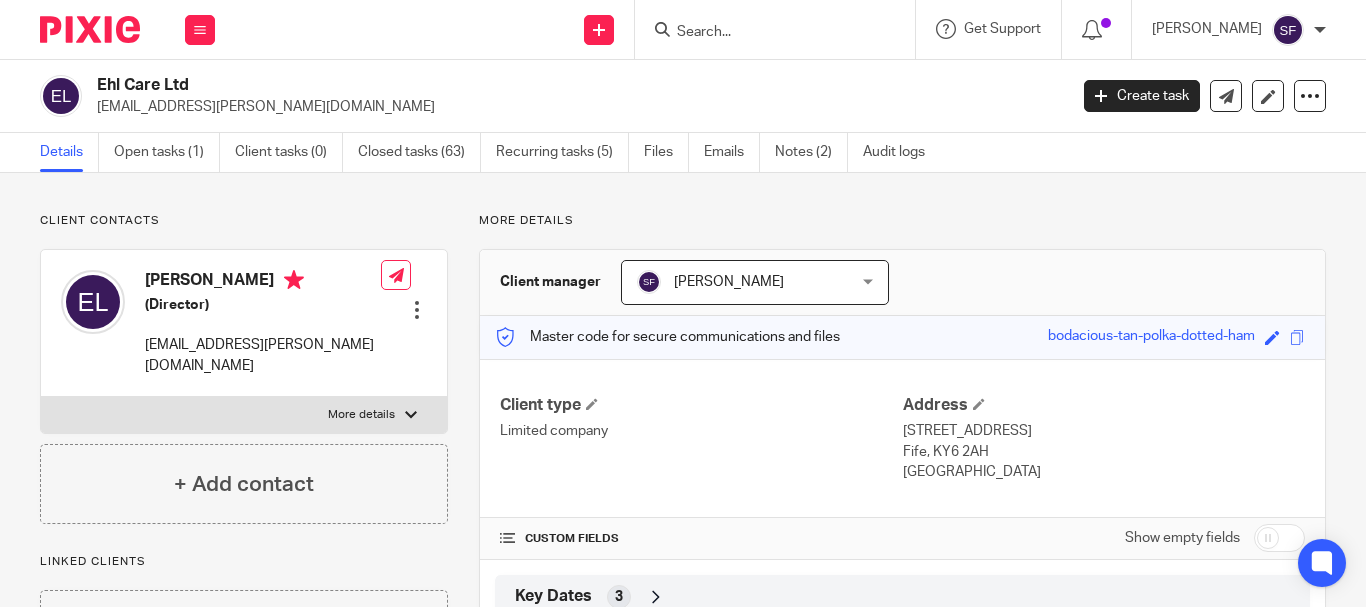 scroll, scrollTop: 0, scrollLeft: 0, axis: both 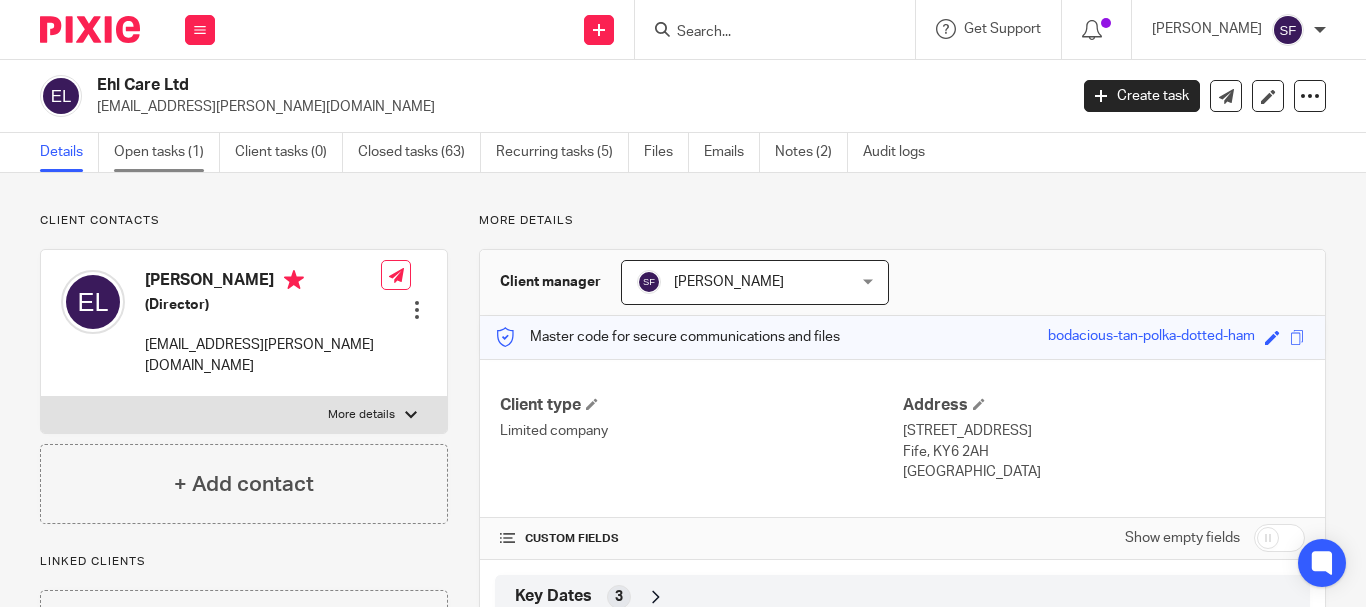 click on "Open tasks (1)" at bounding box center (167, 152) 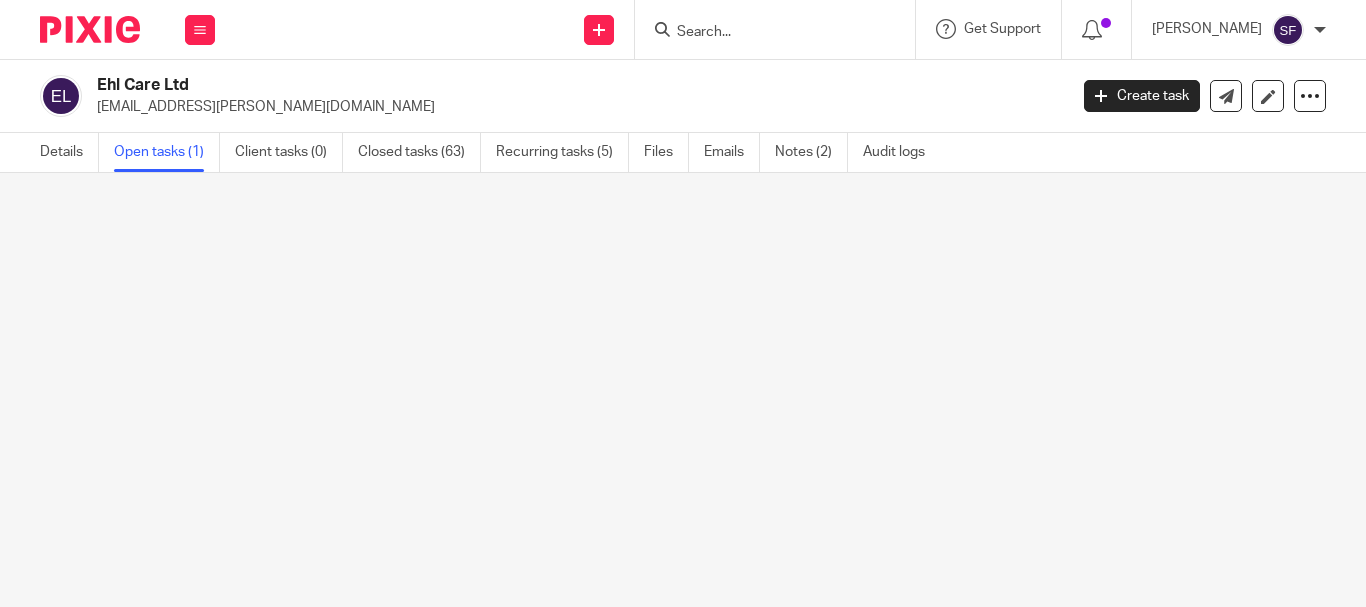 scroll, scrollTop: 0, scrollLeft: 0, axis: both 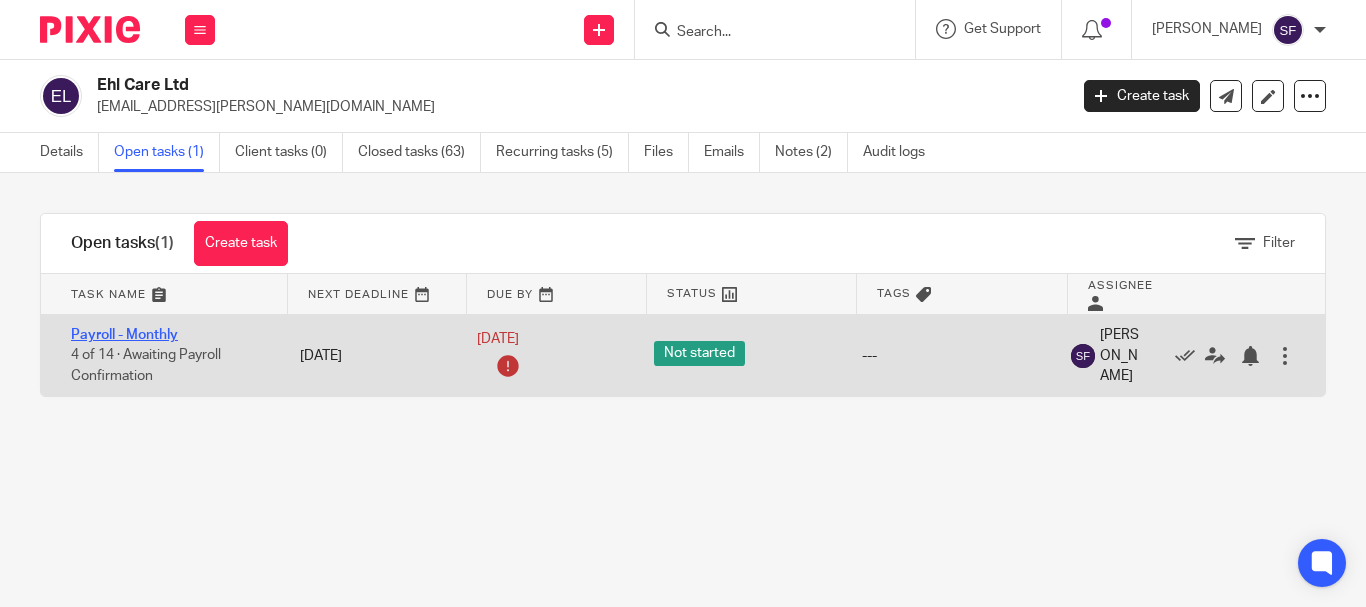 click on "Payroll - Monthly" at bounding box center (124, 335) 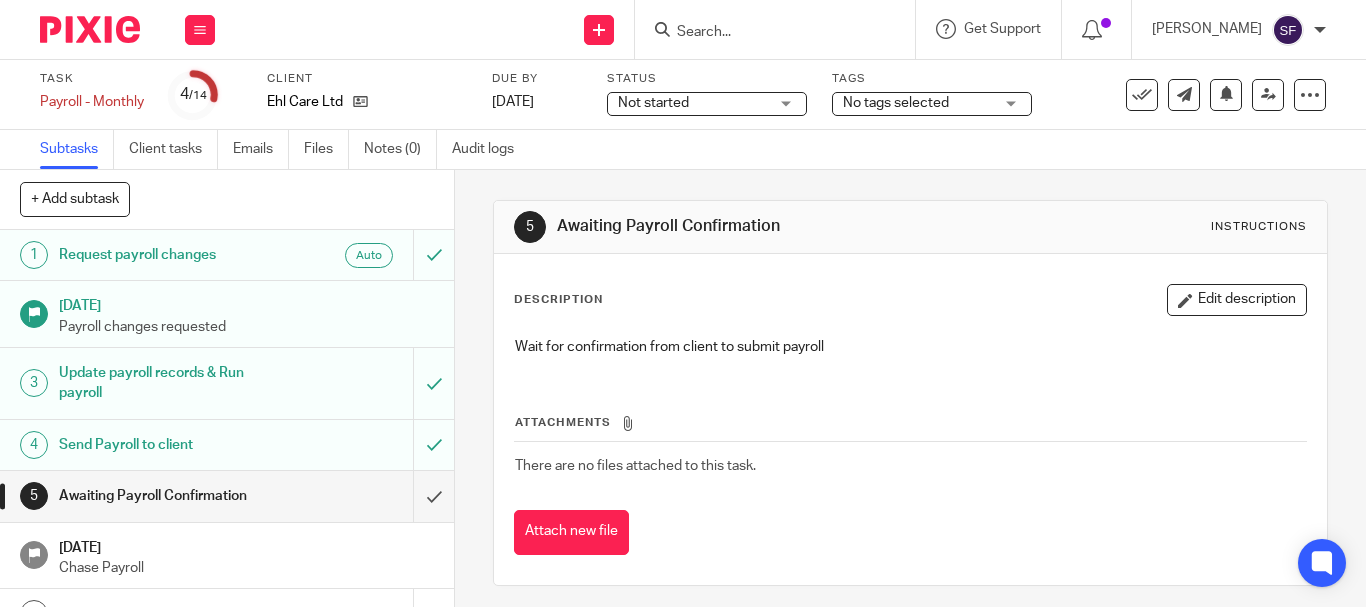 scroll, scrollTop: 0, scrollLeft: 0, axis: both 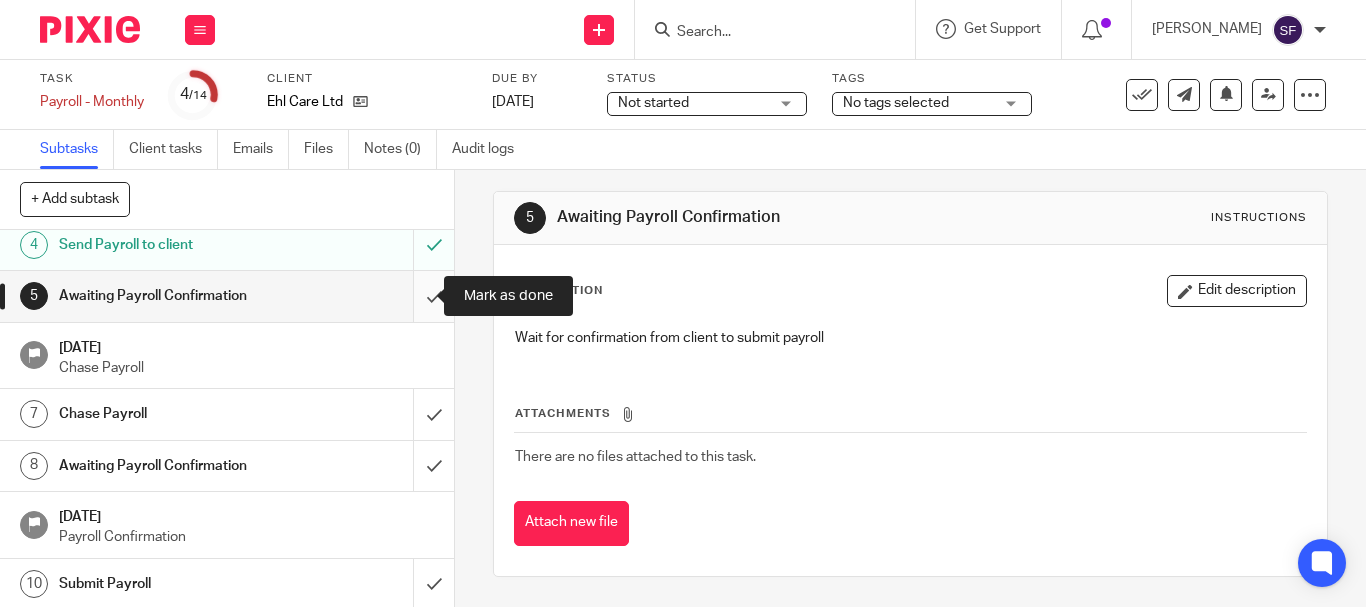 click at bounding box center (227, 296) 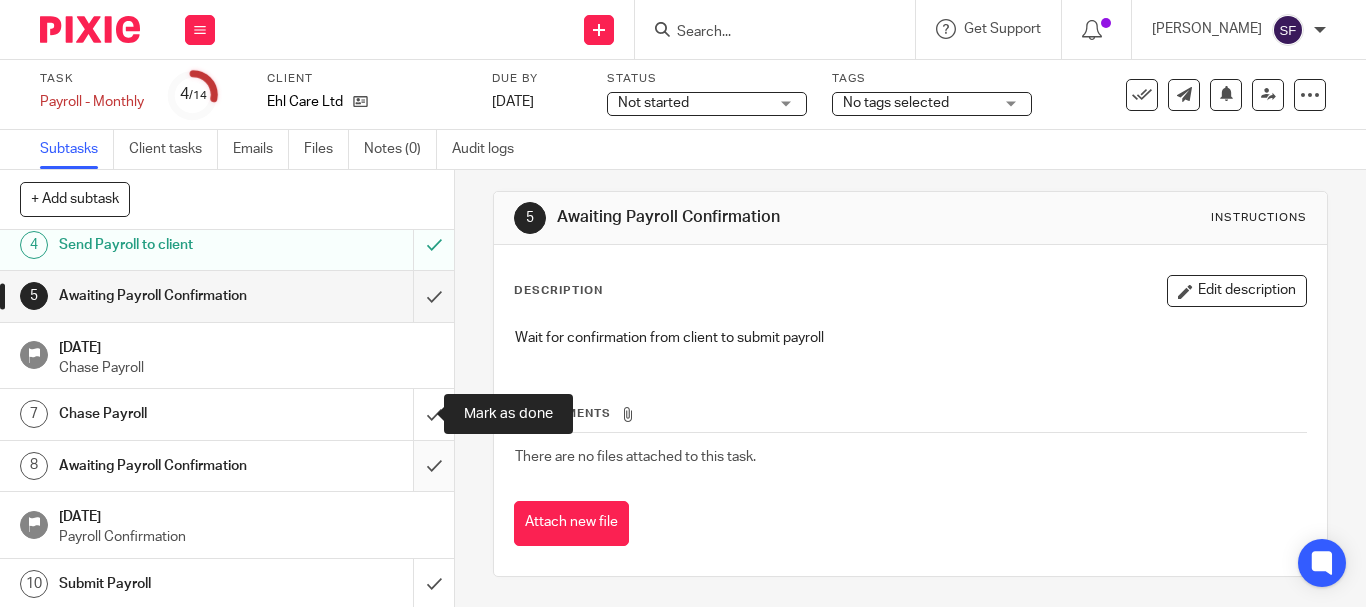 drag, startPoint x: 415, startPoint y: 398, endPoint x: 414, endPoint y: 459, distance: 61.008198 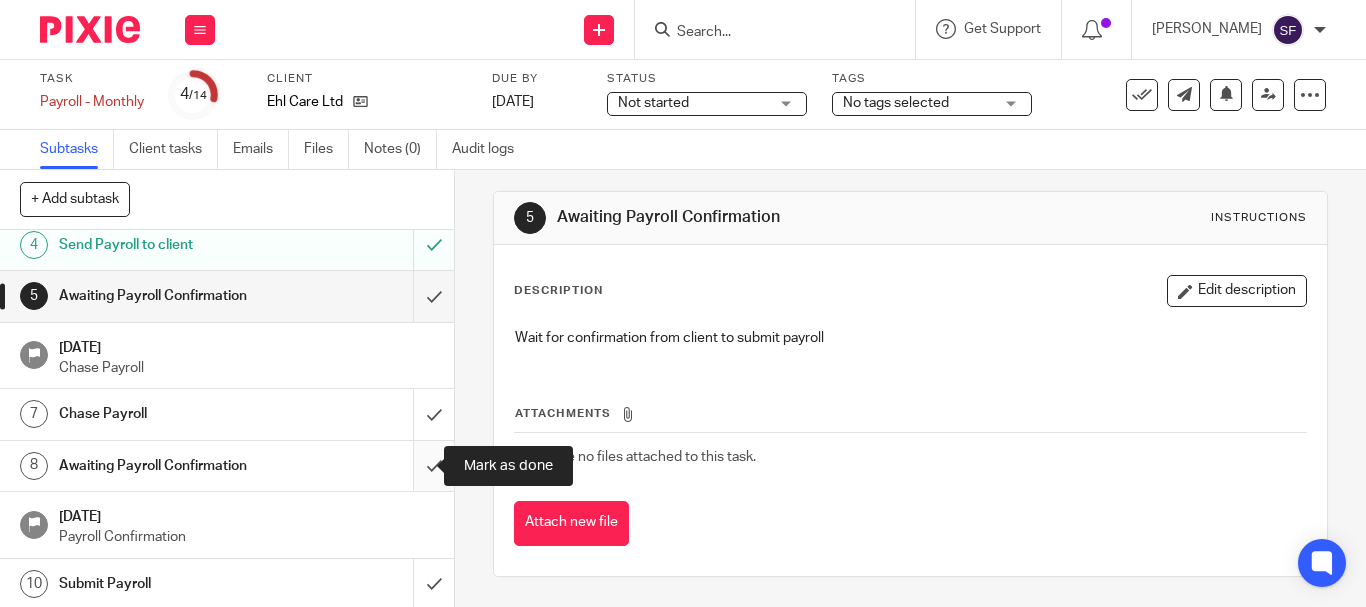 click at bounding box center [227, 466] 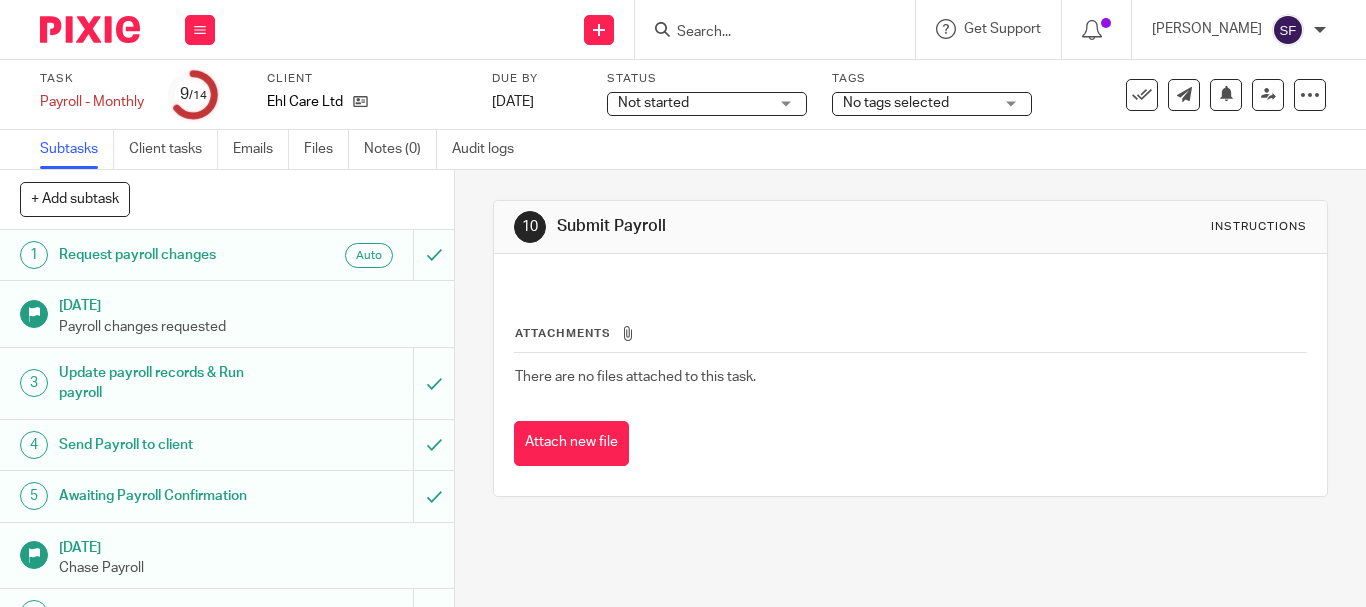 scroll, scrollTop: 0, scrollLeft: 0, axis: both 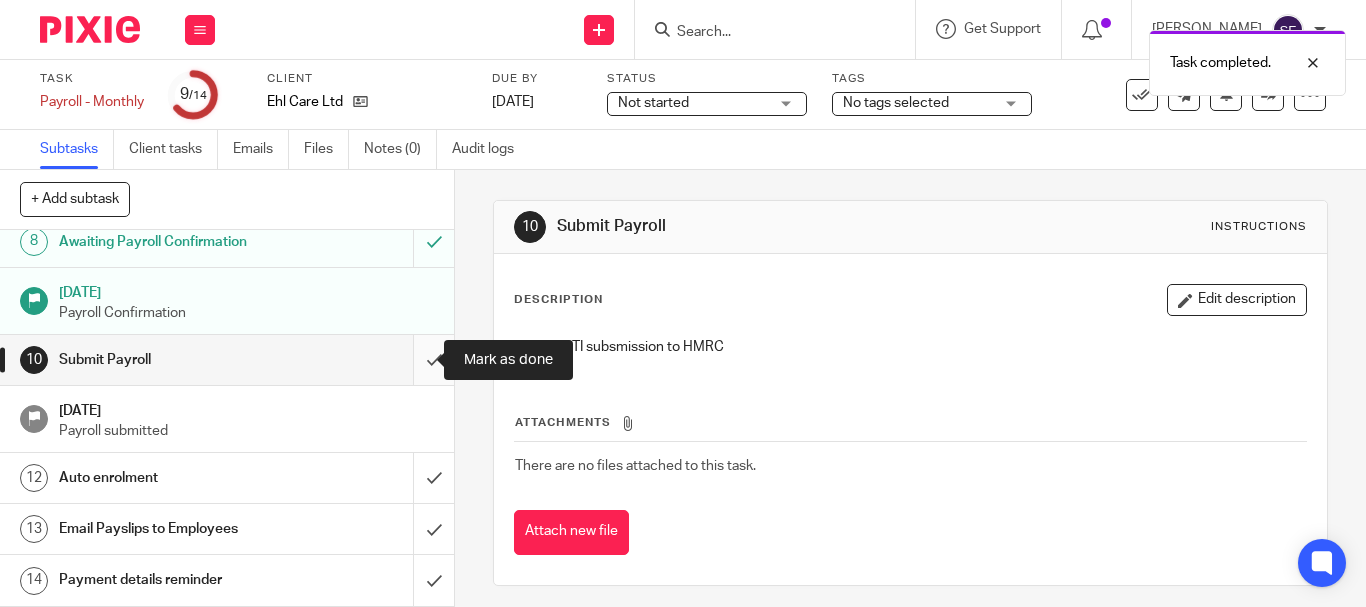click at bounding box center (227, 360) 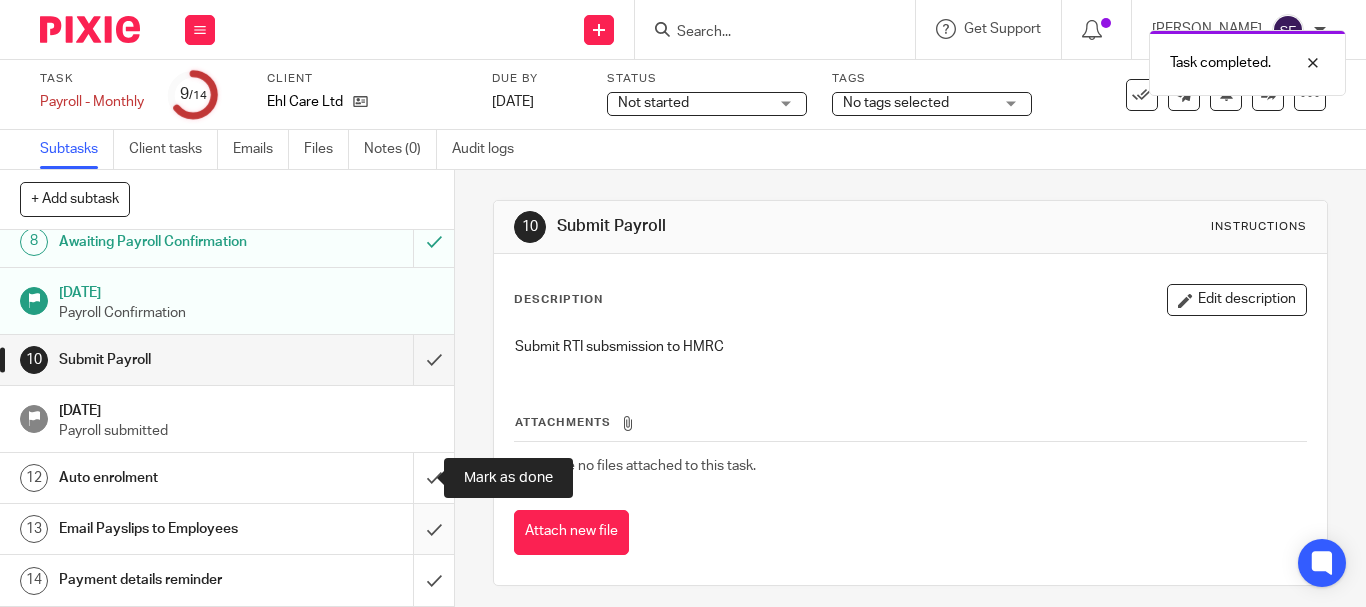 drag, startPoint x: 410, startPoint y: 475, endPoint x: 409, endPoint y: 526, distance: 51.009804 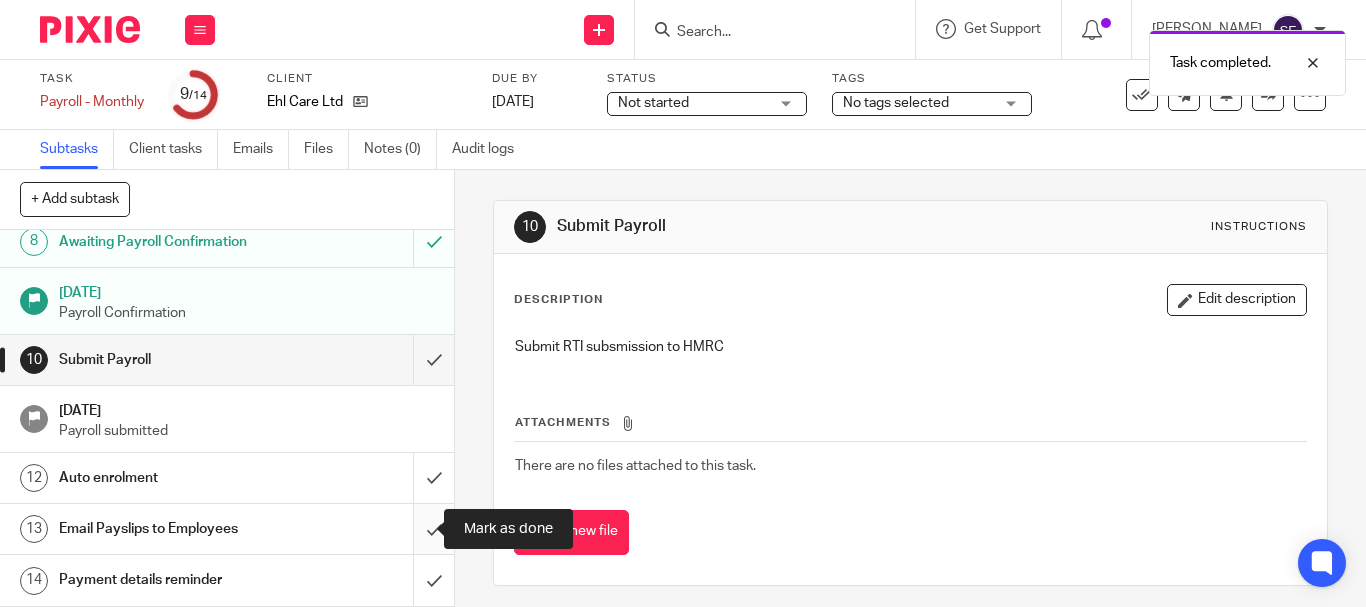 click at bounding box center [227, 529] 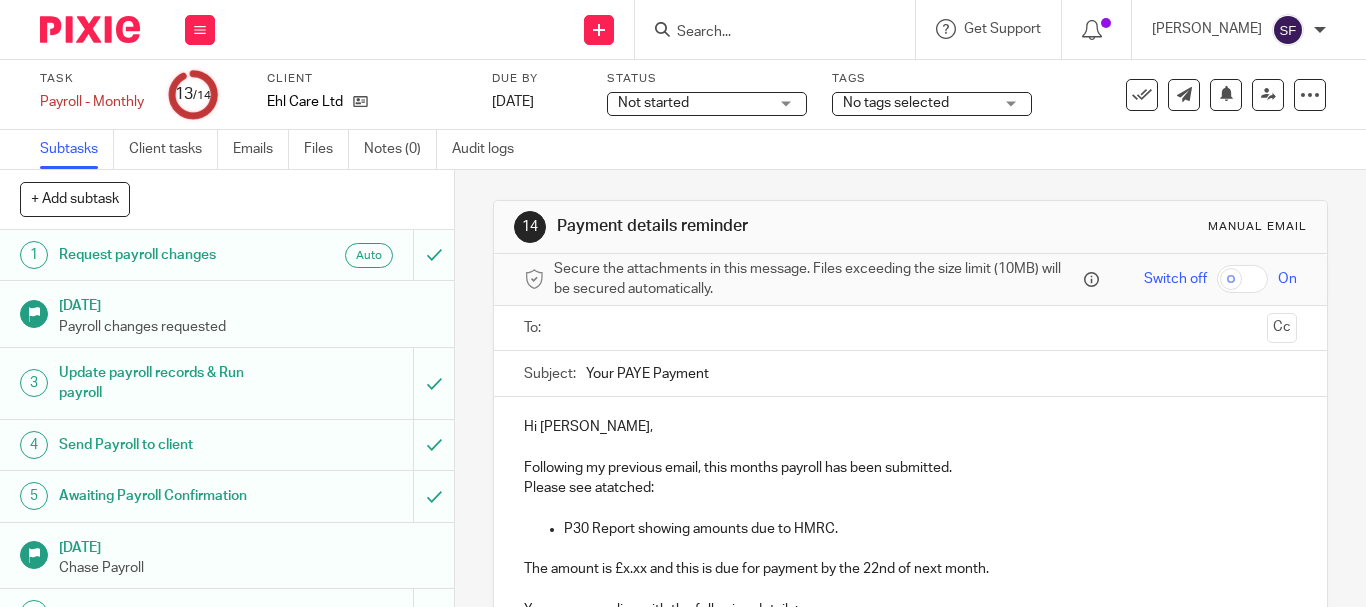 scroll, scrollTop: 0, scrollLeft: 0, axis: both 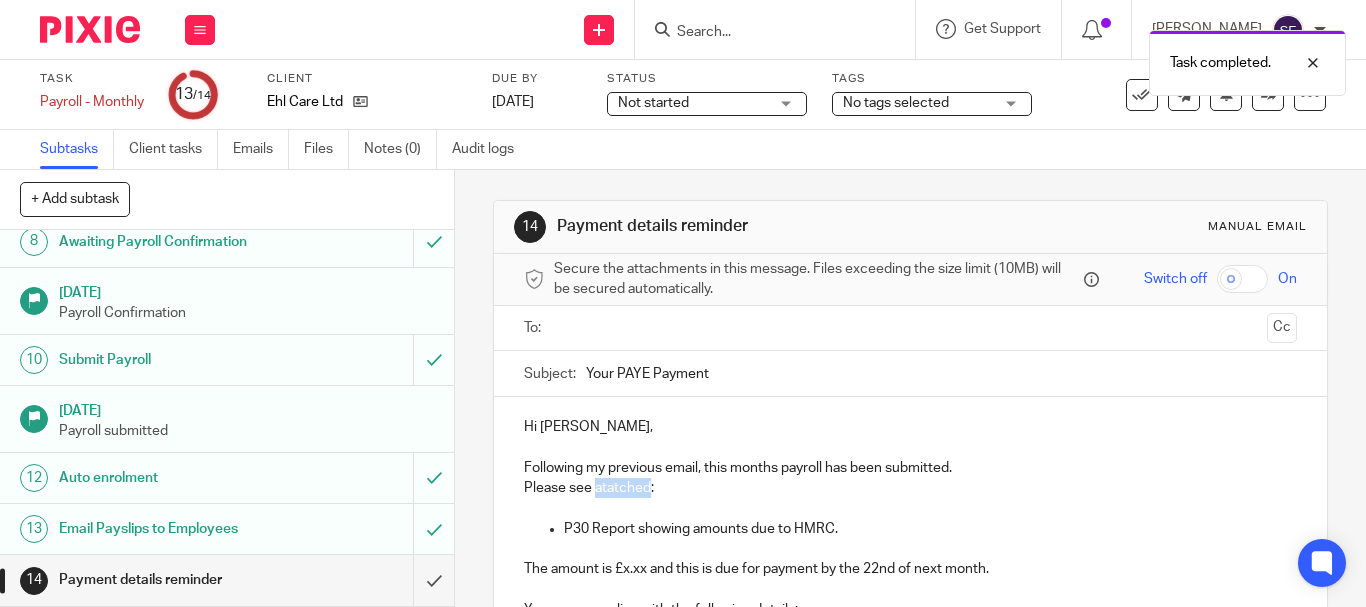 type 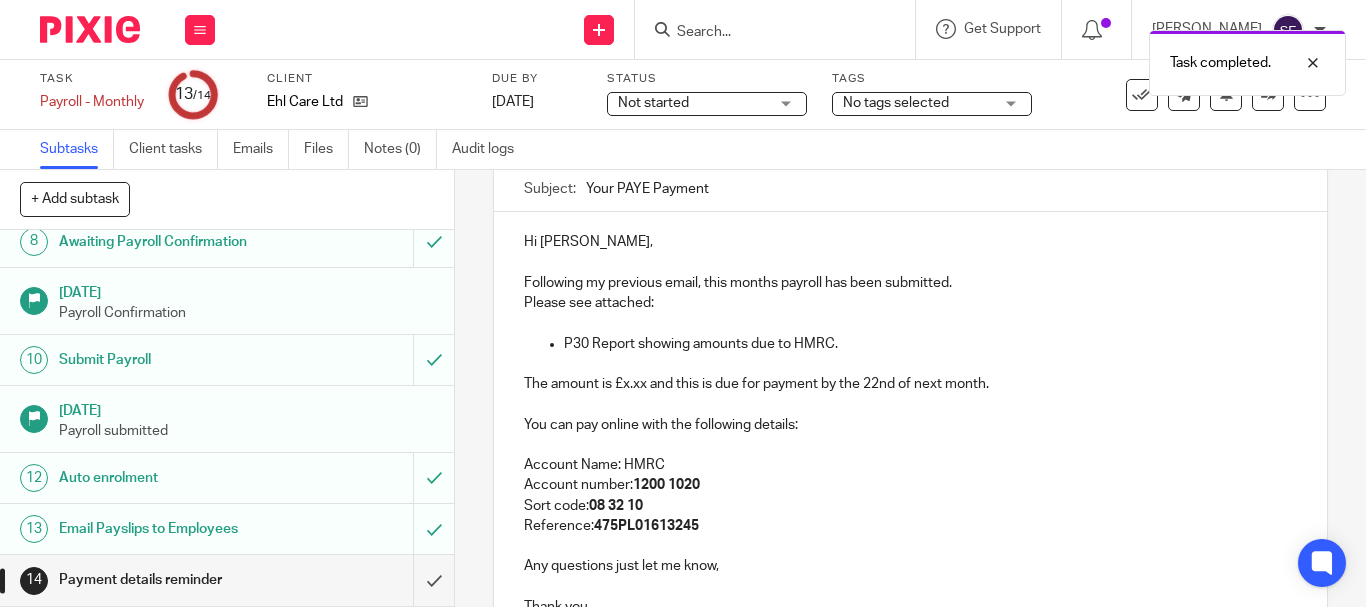scroll, scrollTop: 200, scrollLeft: 0, axis: vertical 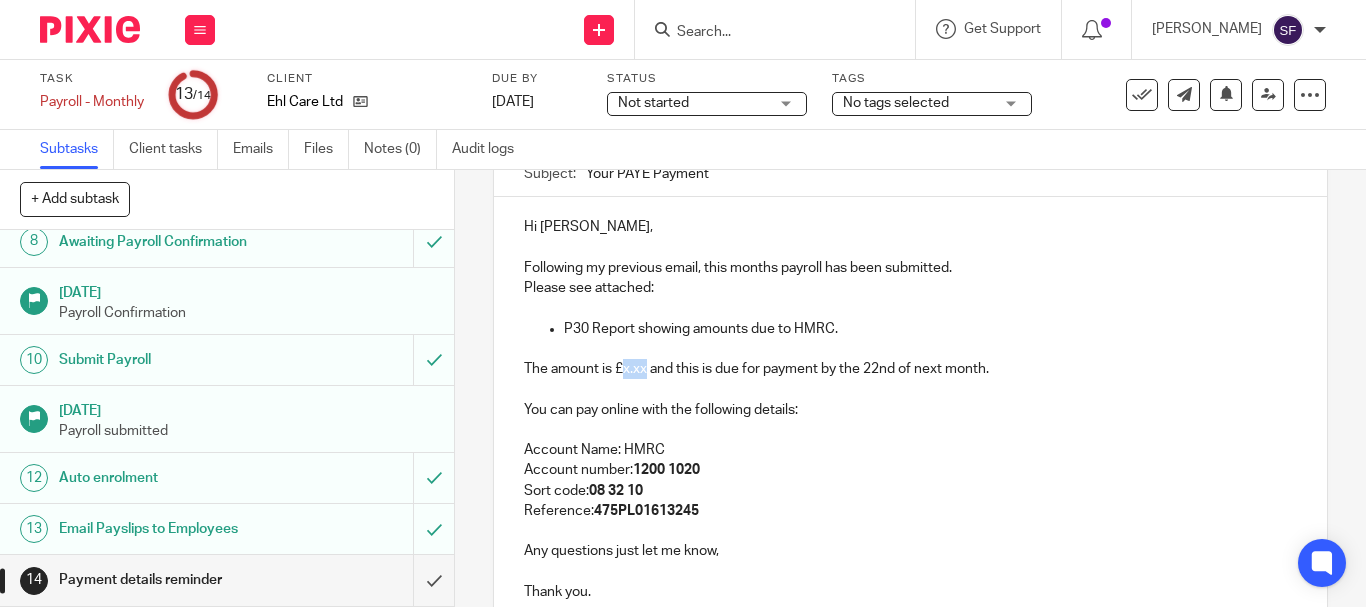 drag, startPoint x: 619, startPoint y: 362, endPoint x: 638, endPoint y: 364, distance: 19.104973 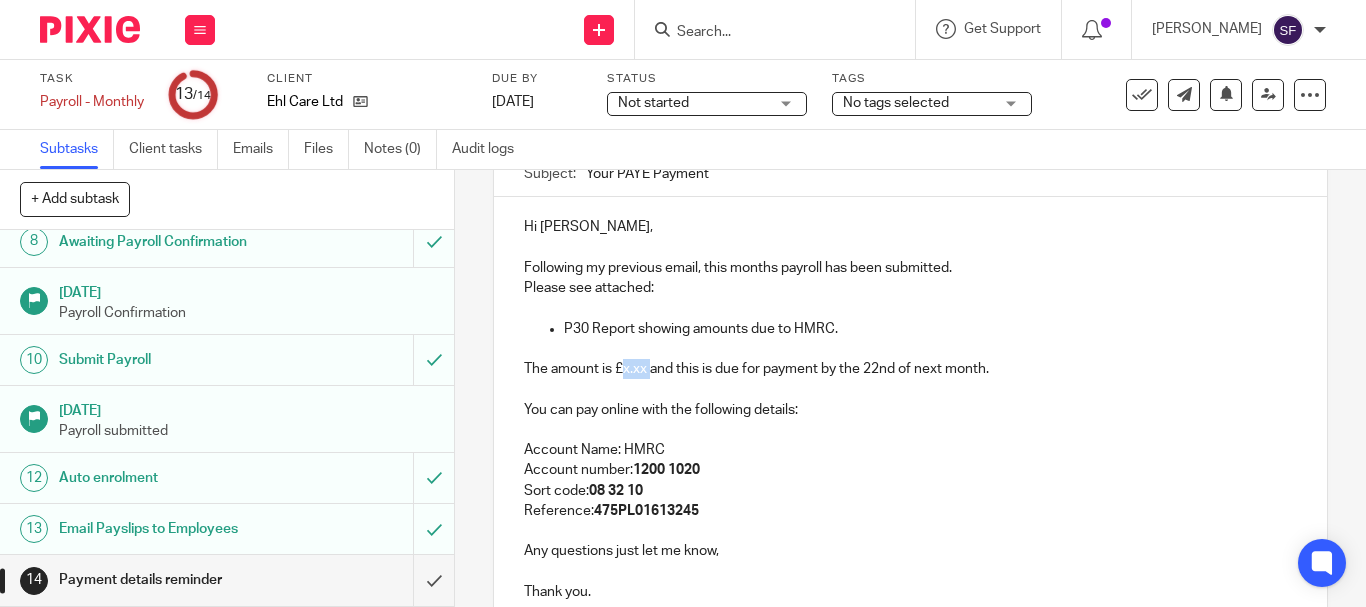 drag, startPoint x: 645, startPoint y: 364, endPoint x: 620, endPoint y: 365, distance: 25.019993 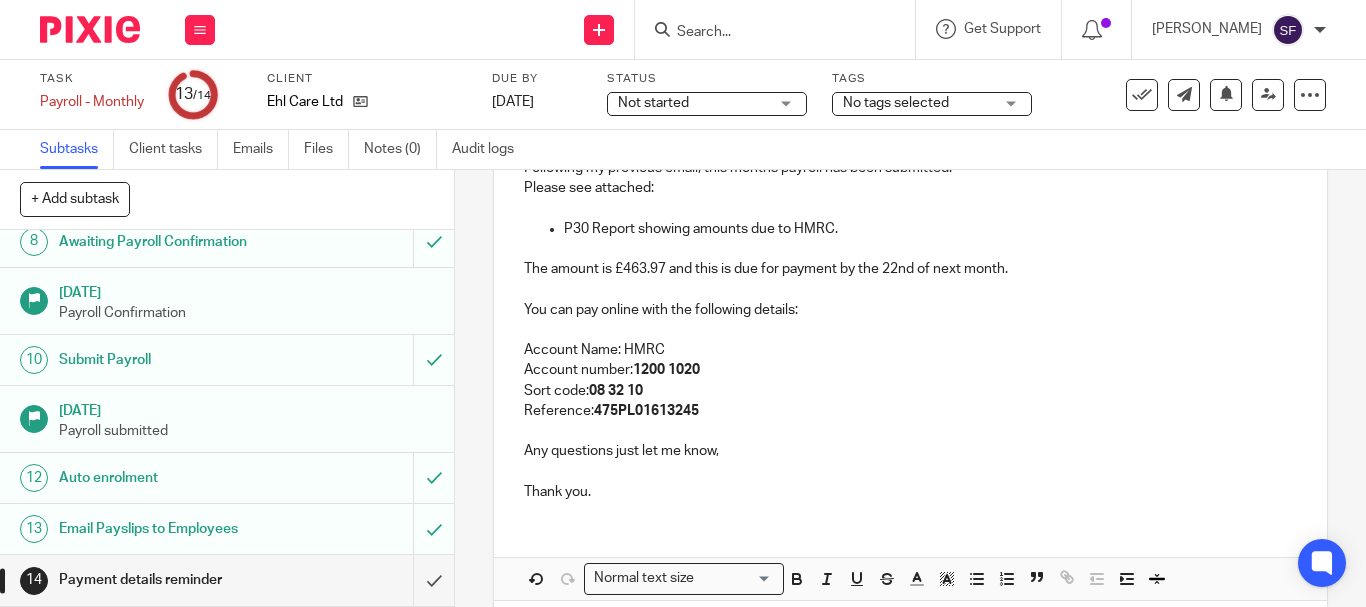 scroll, scrollTop: 389, scrollLeft: 0, axis: vertical 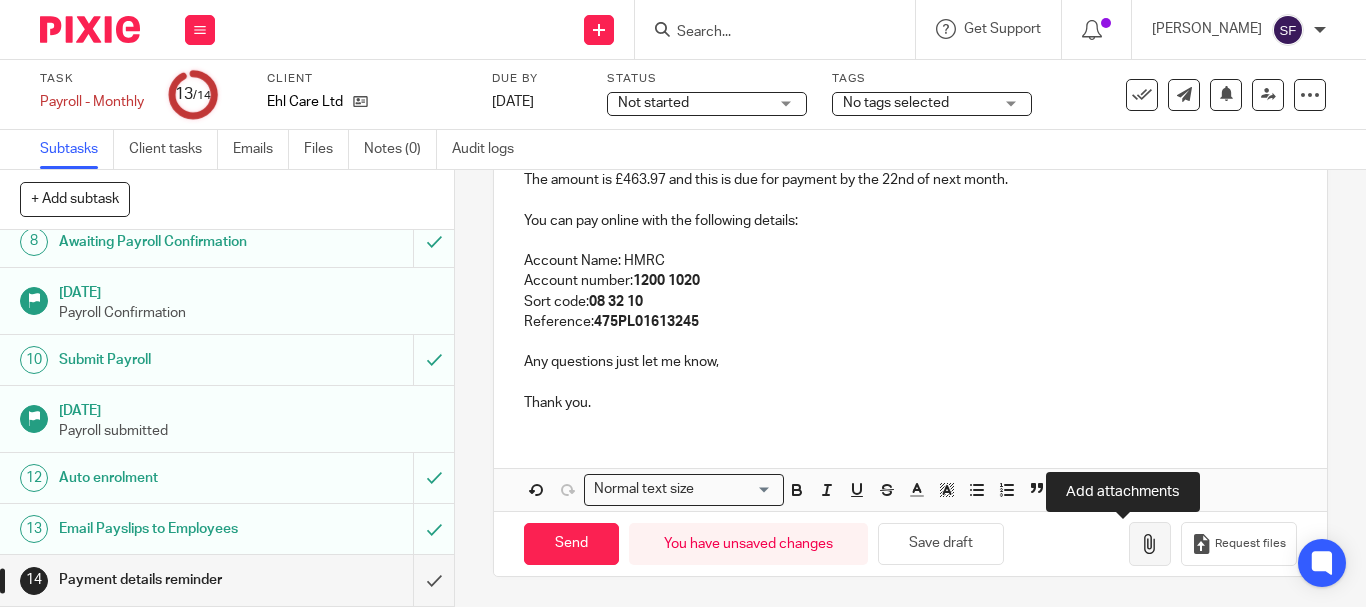 click at bounding box center [1150, 544] 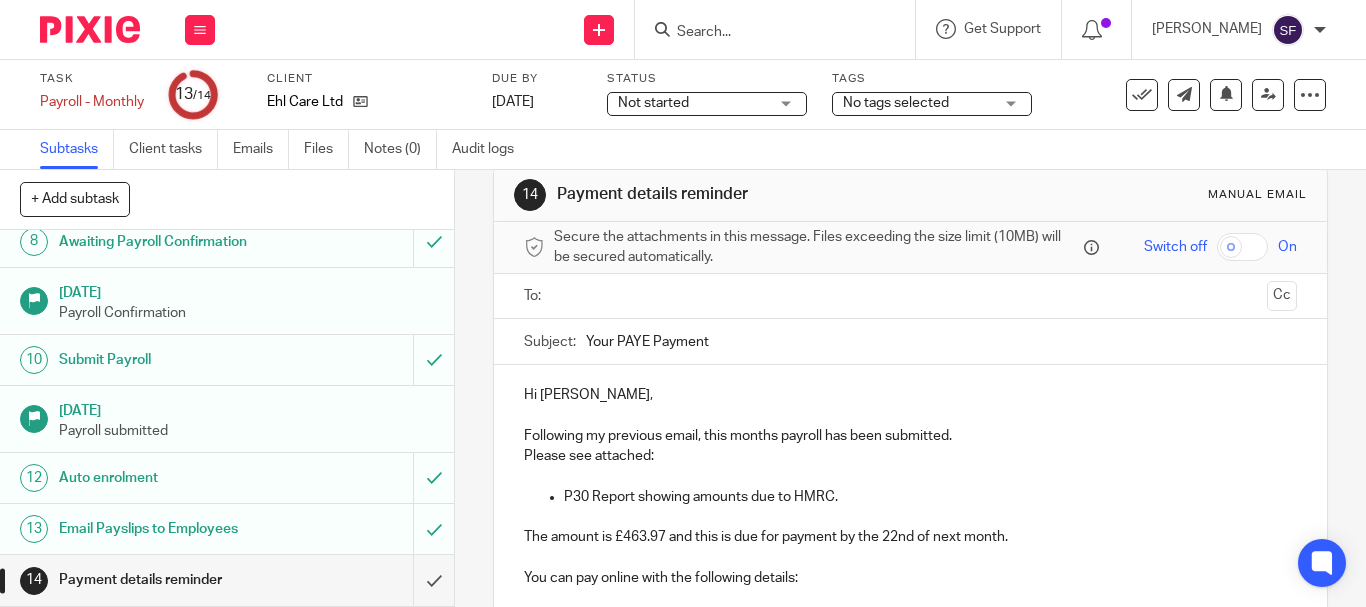 scroll, scrollTop: 0, scrollLeft: 0, axis: both 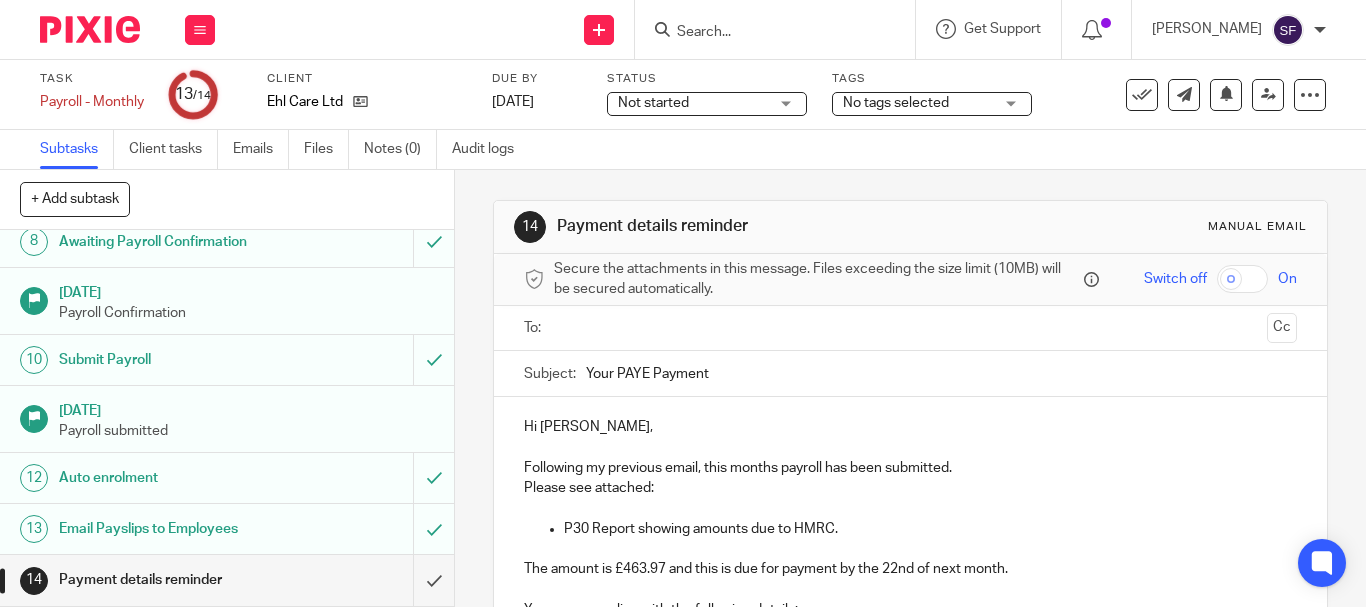 click at bounding box center (909, 328) 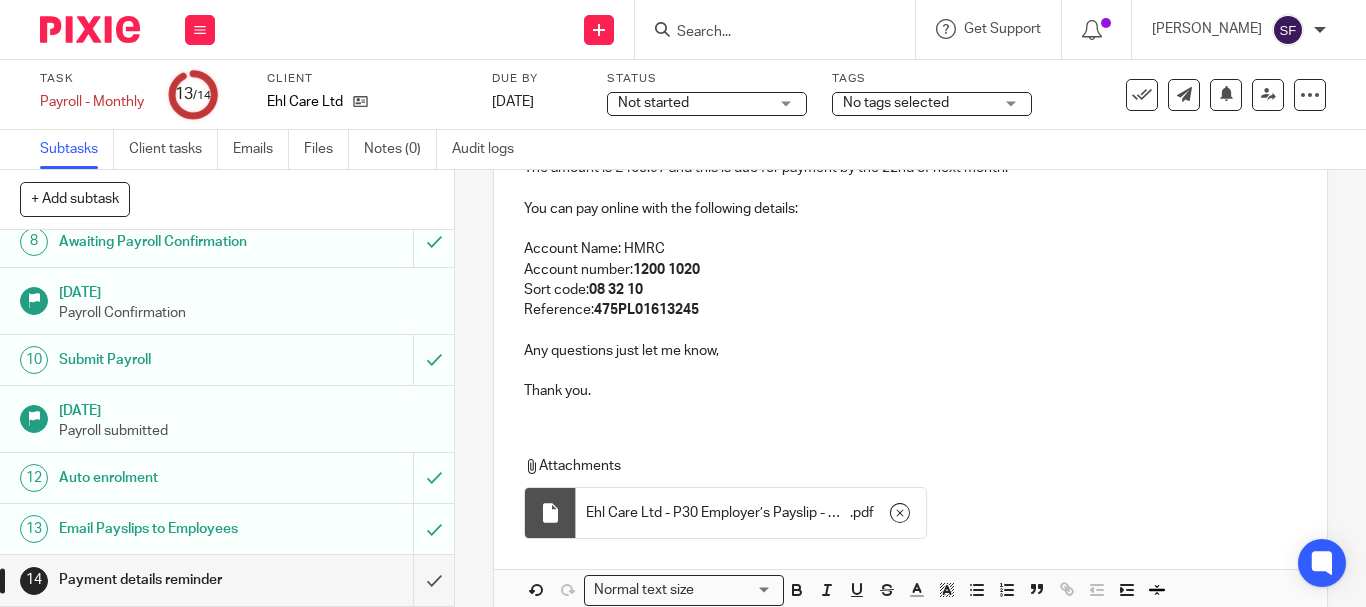 scroll, scrollTop: 507, scrollLeft: 0, axis: vertical 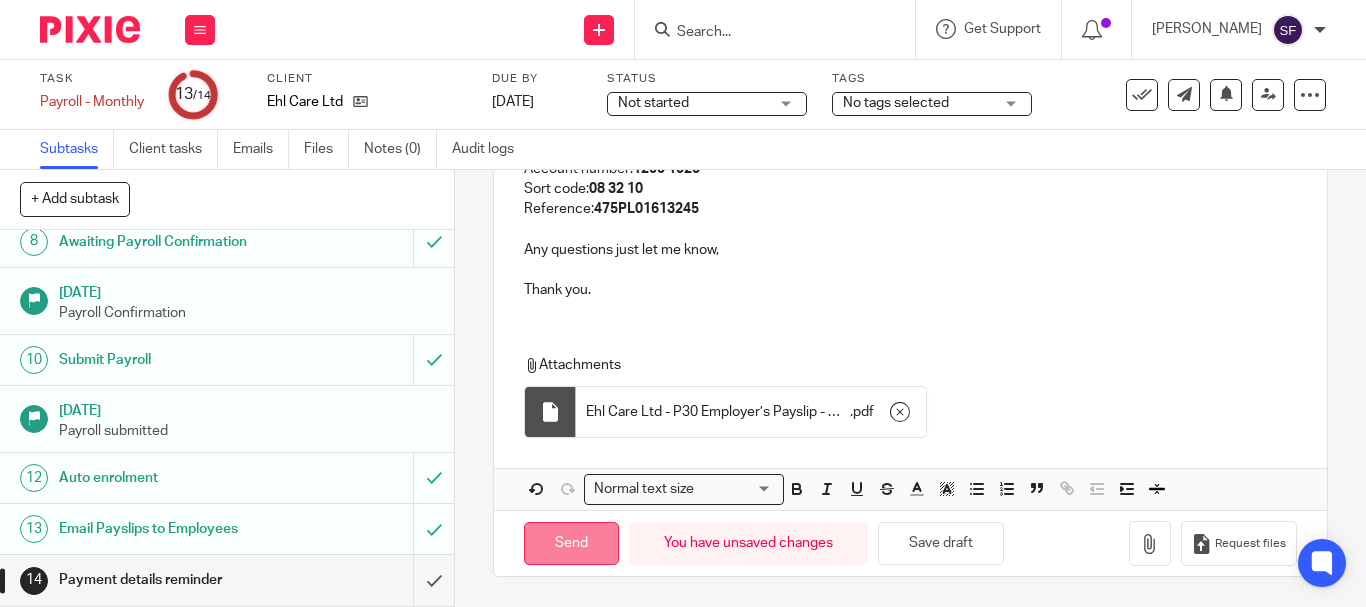 click on "Send" at bounding box center (571, 543) 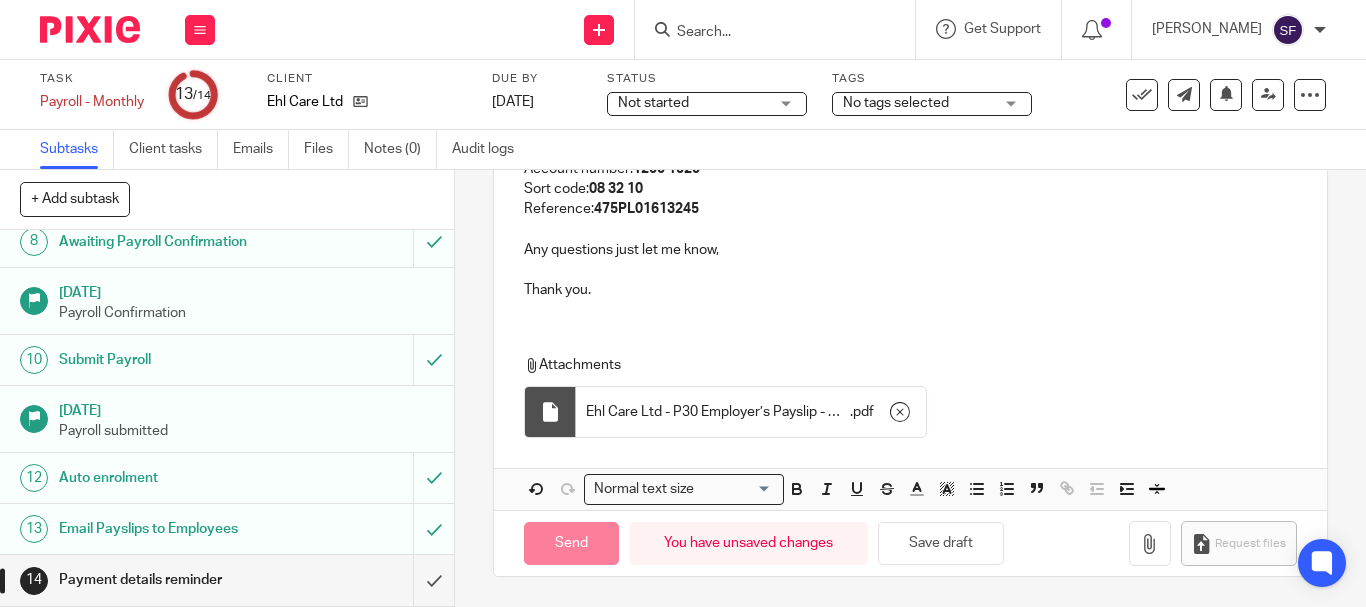 type on "Sent" 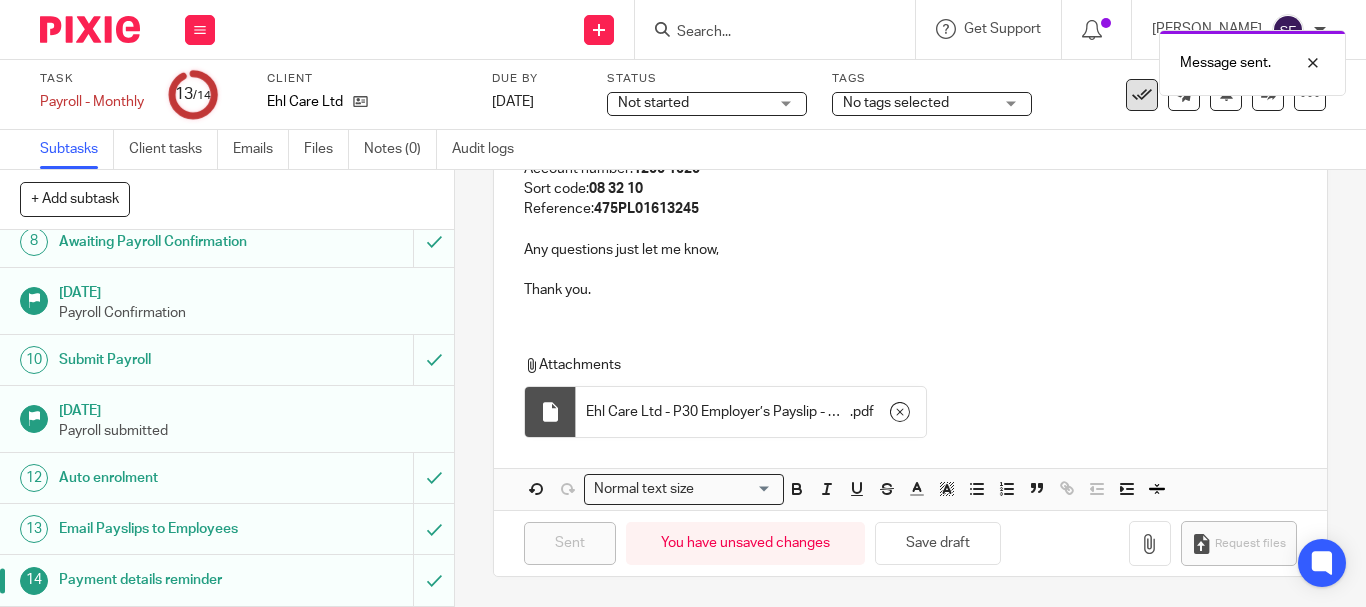 click at bounding box center [1142, 95] 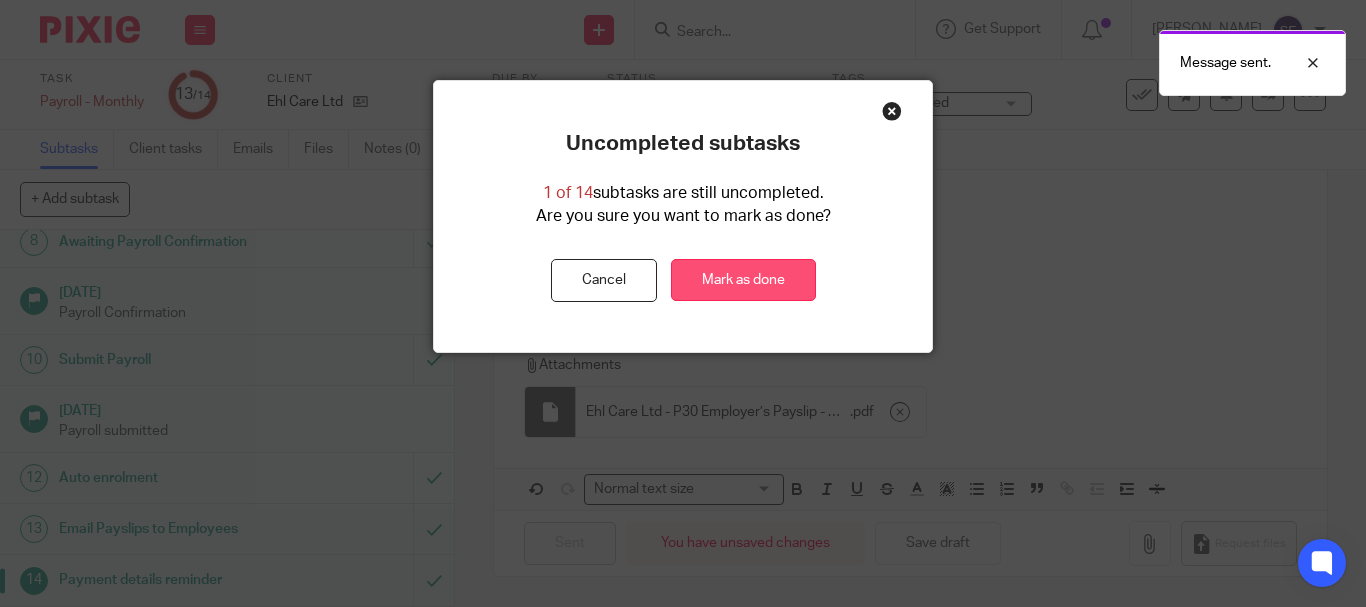 click on "Mark as done" at bounding box center (743, 280) 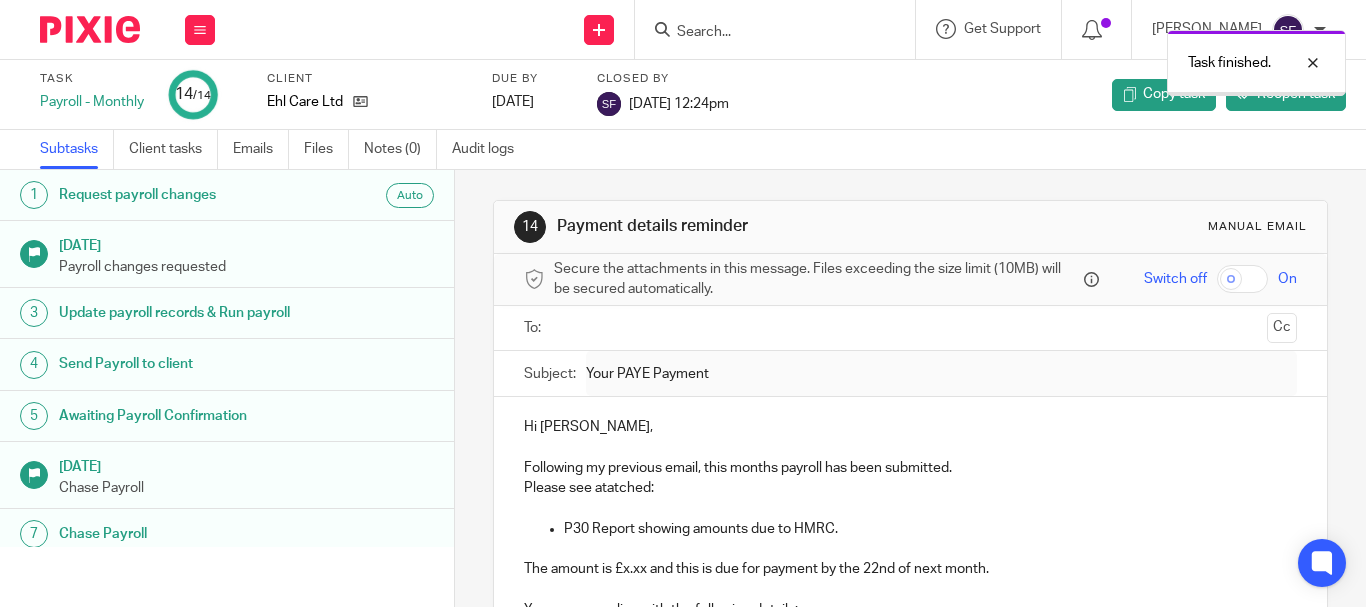 scroll, scrollTop: 0, scrollLeft: 0, axis: both 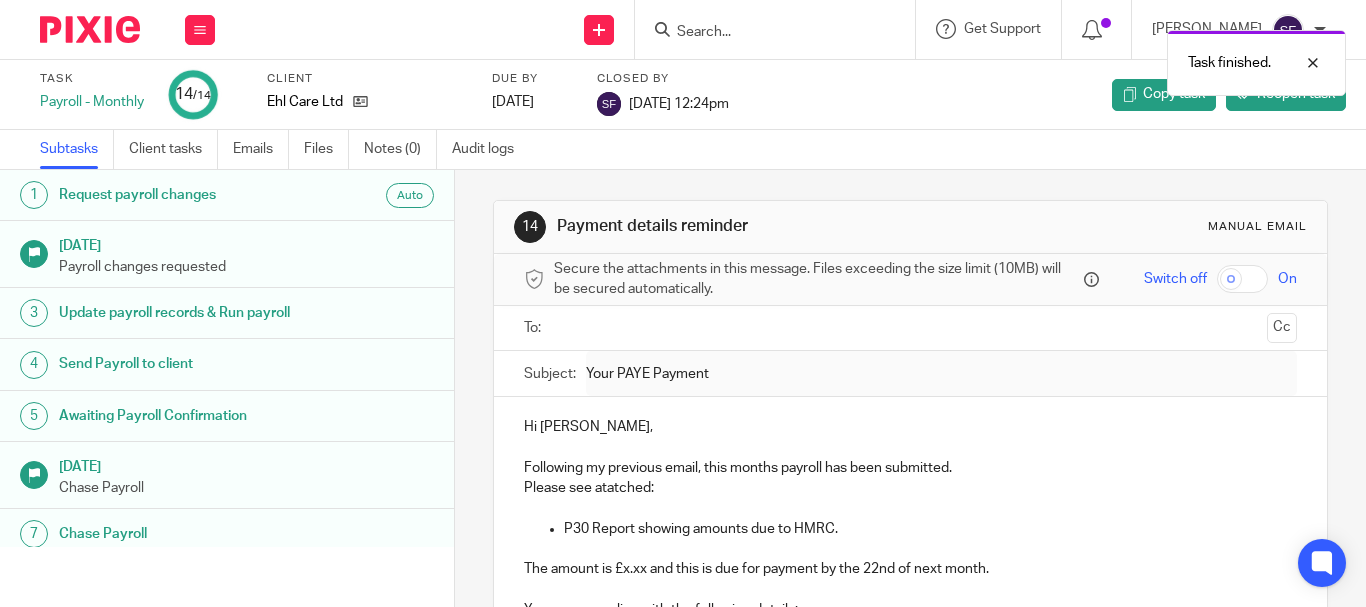 drag, startPoint x: 860, startPoint y: 25, endPoint x: 837, endPoint y: 38, distance: 26.41969 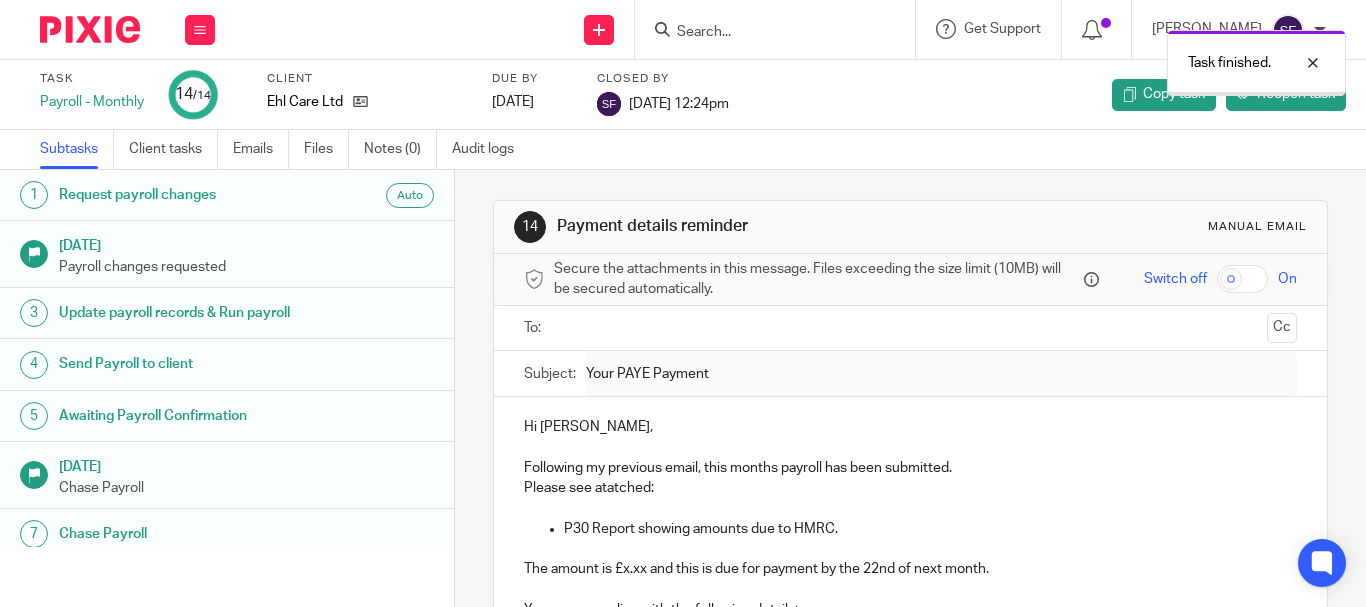 drag, startPoint x: 1313, startPoint y: 65, endPoint x: 957, endPoint y: 7, distance: 360.6938 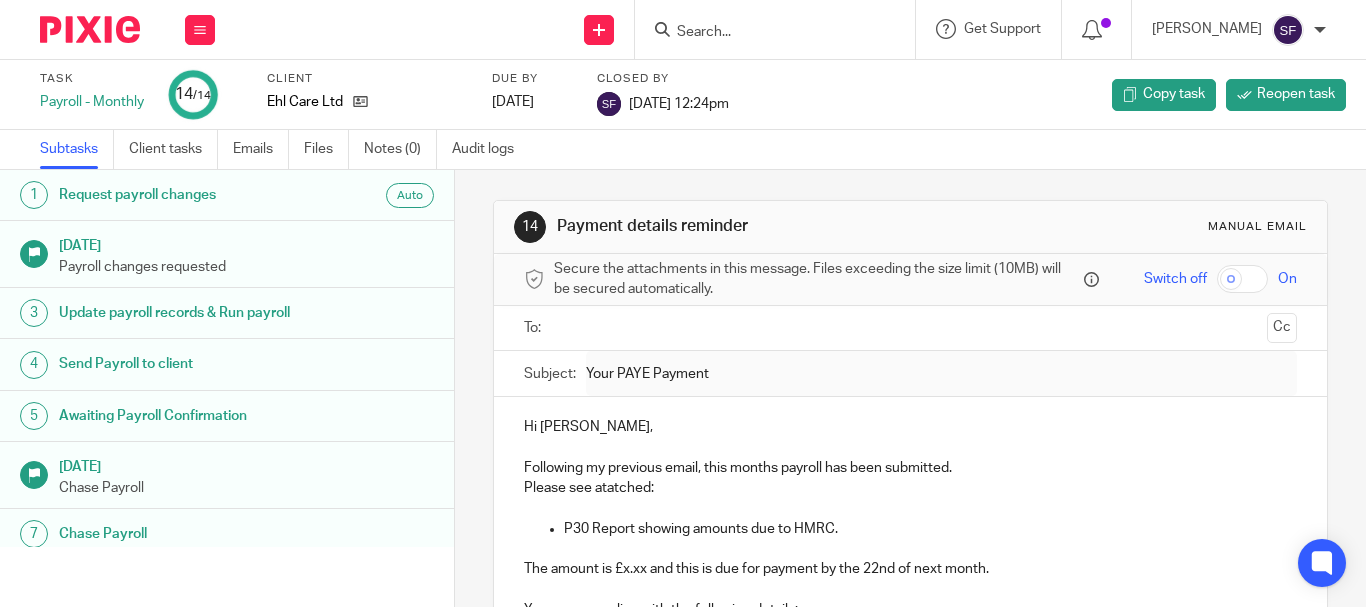 click at bounding box center (765, 33) 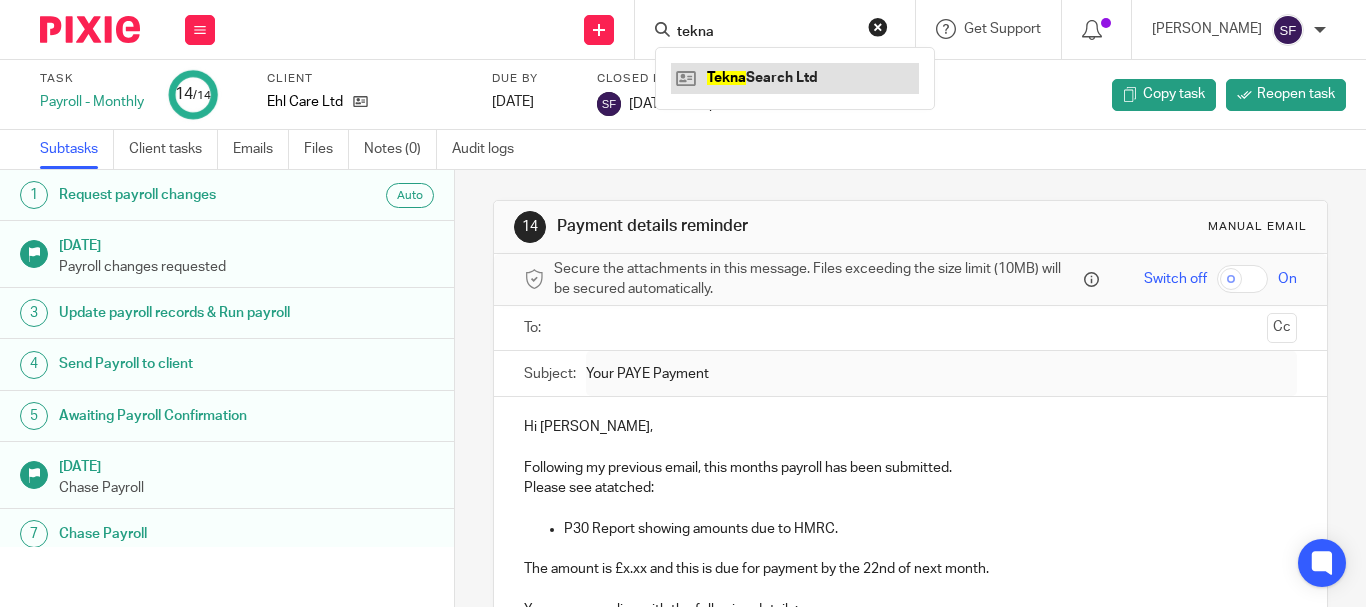 type on "tekna" 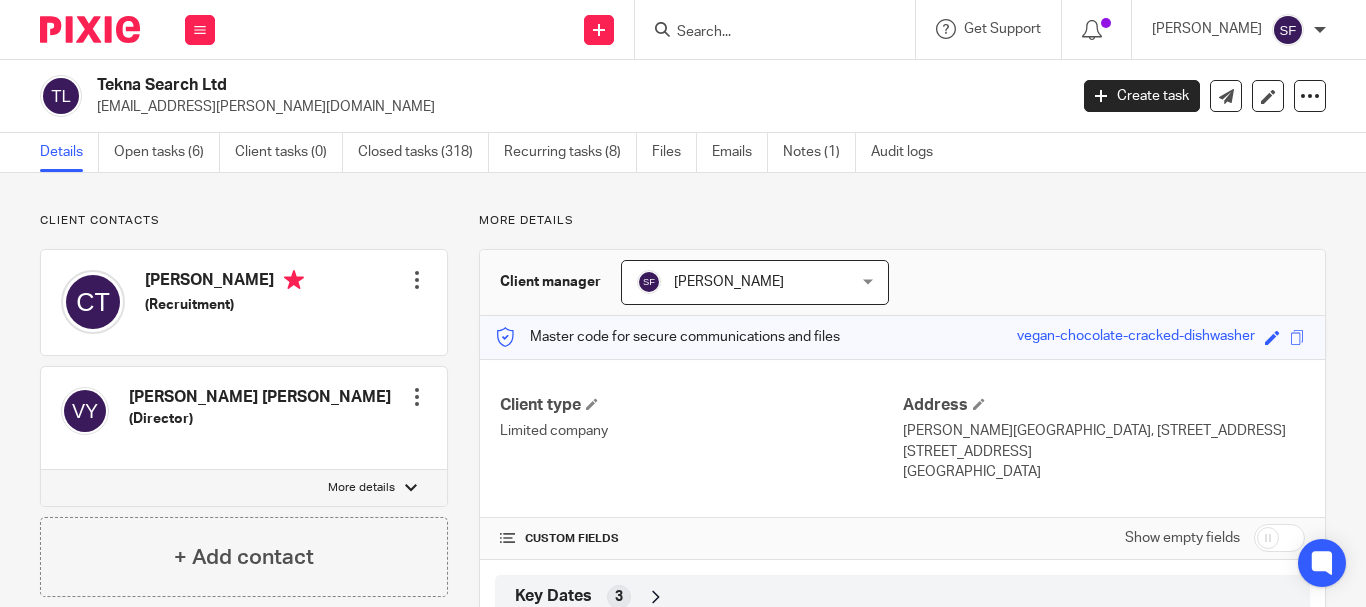 scroll, scrollTop: 0, scrollLeft: 0, axis: both 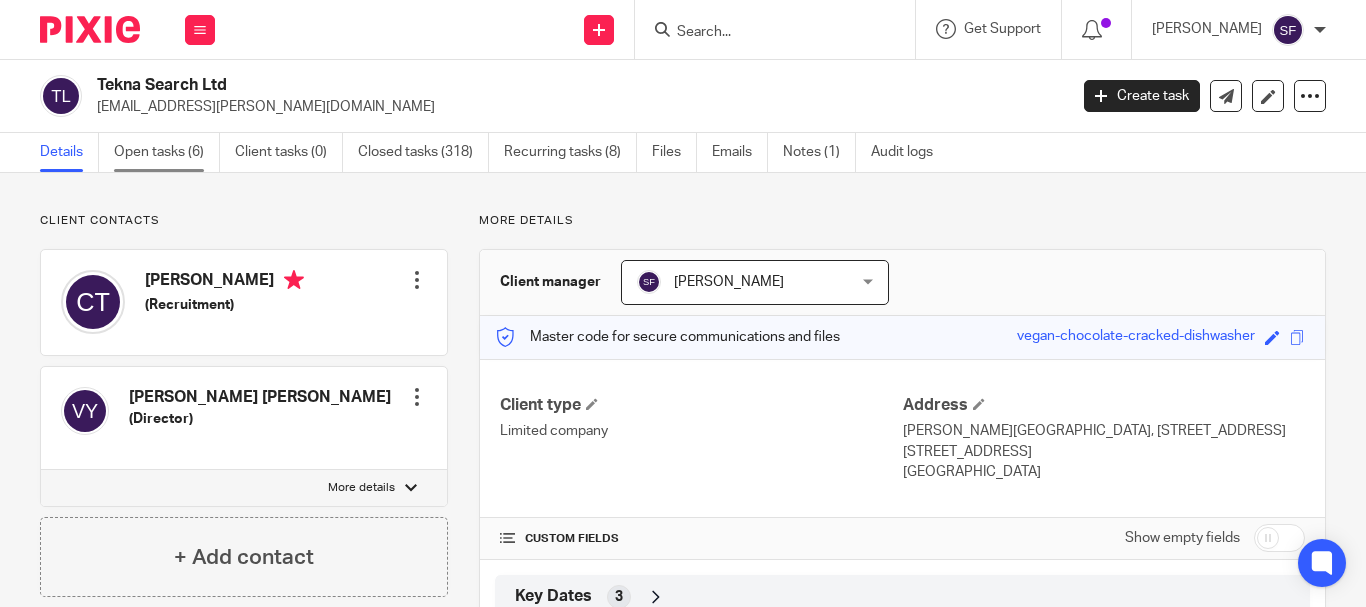 click on "Open tasks (6)" at bounding box center (167, 152) 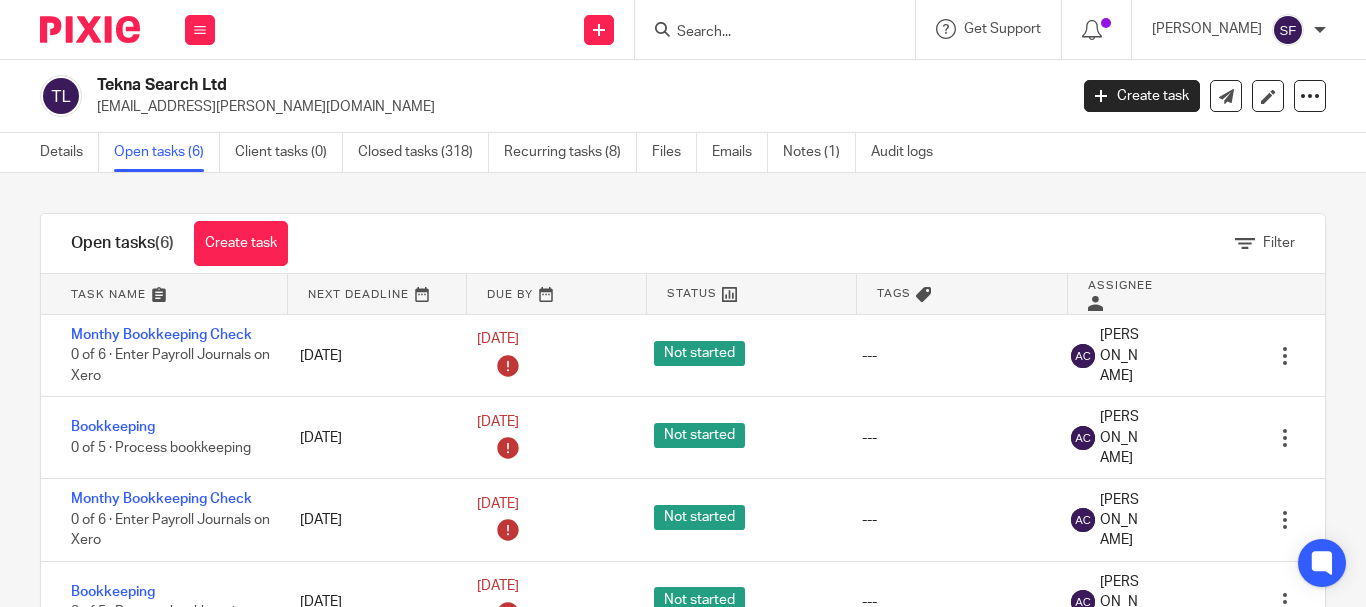 scroll, scrollTop: 0, scrollLeft: 0, axis: both 